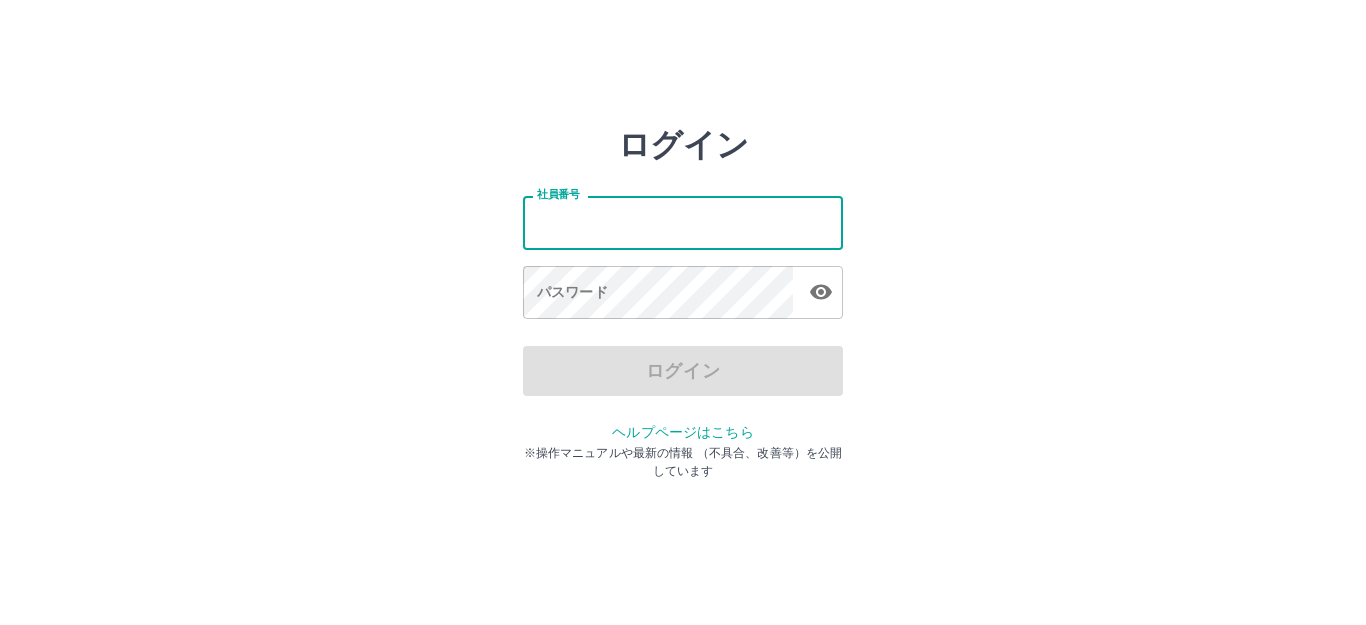 scroll, scrollTop: 0, scrollLeft: 0, axis: both 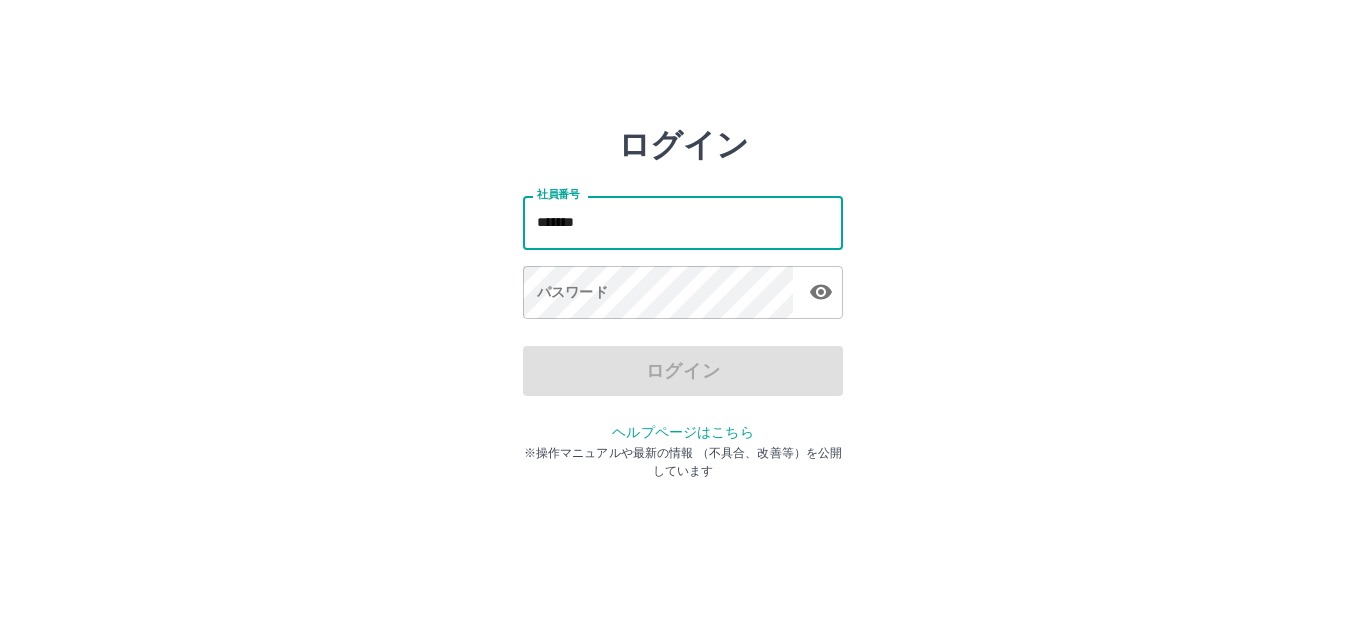 type on "*******" 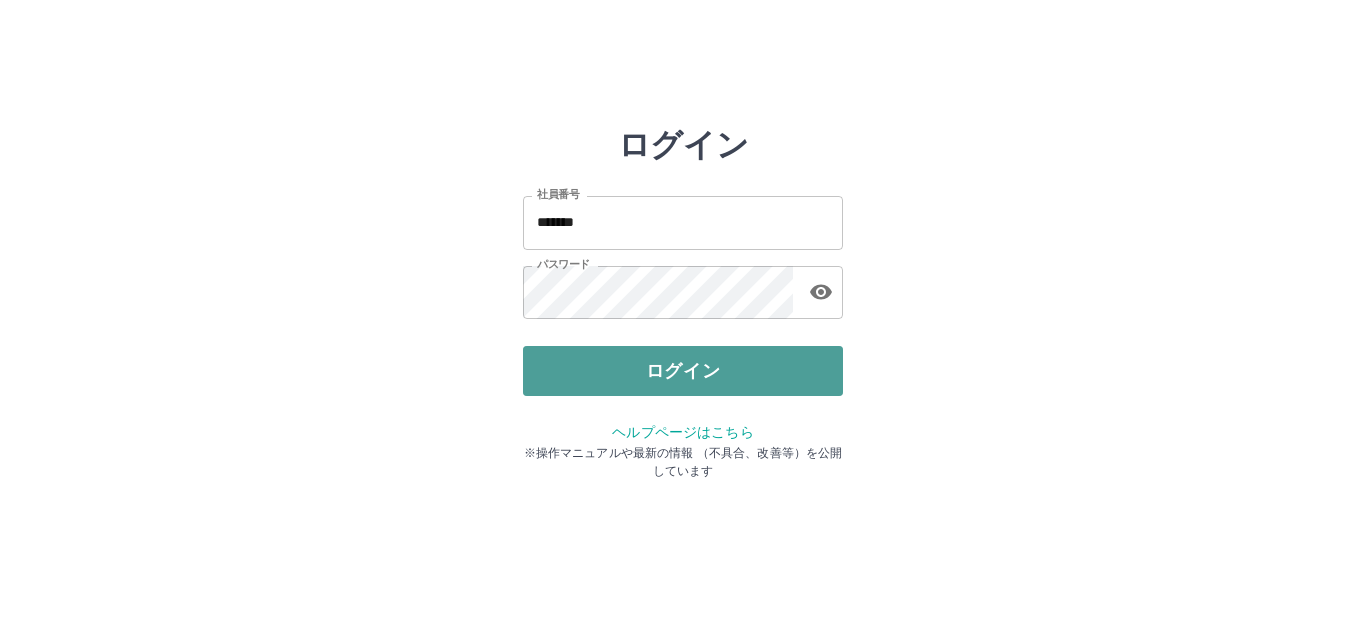 click on "ログイン" at bounding box center (683, 371) 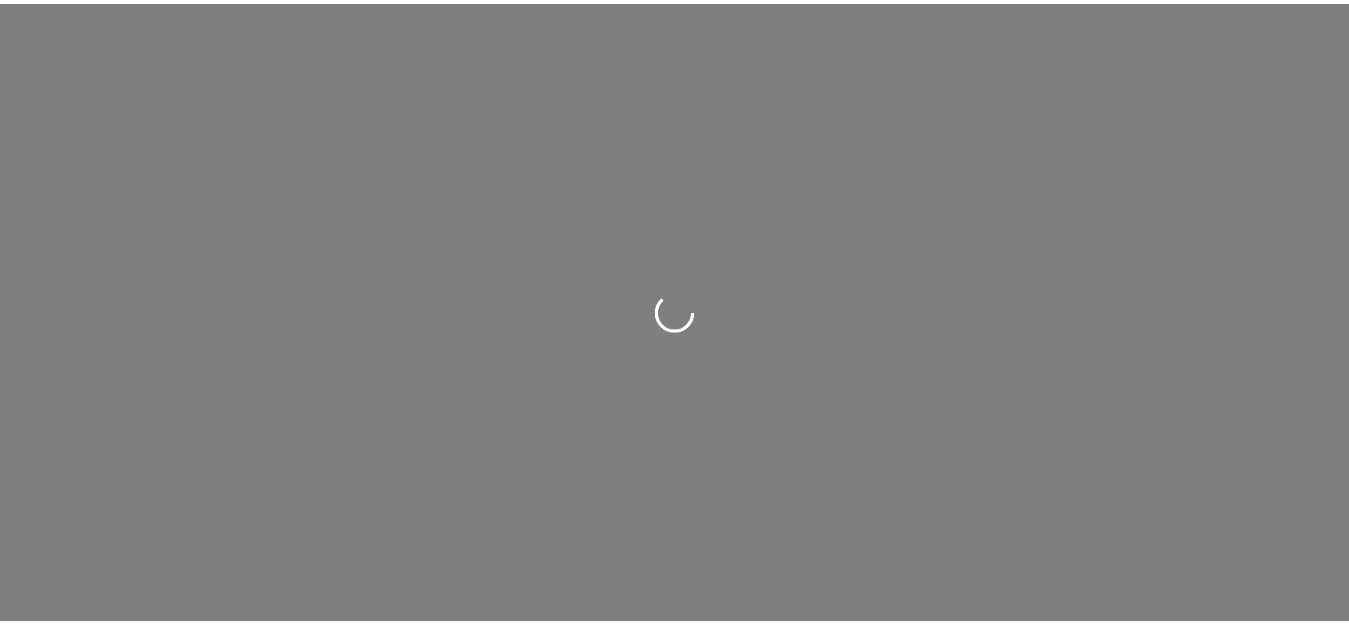 scroll, scrollTop: 0, scrollLeft: 0, axis: both 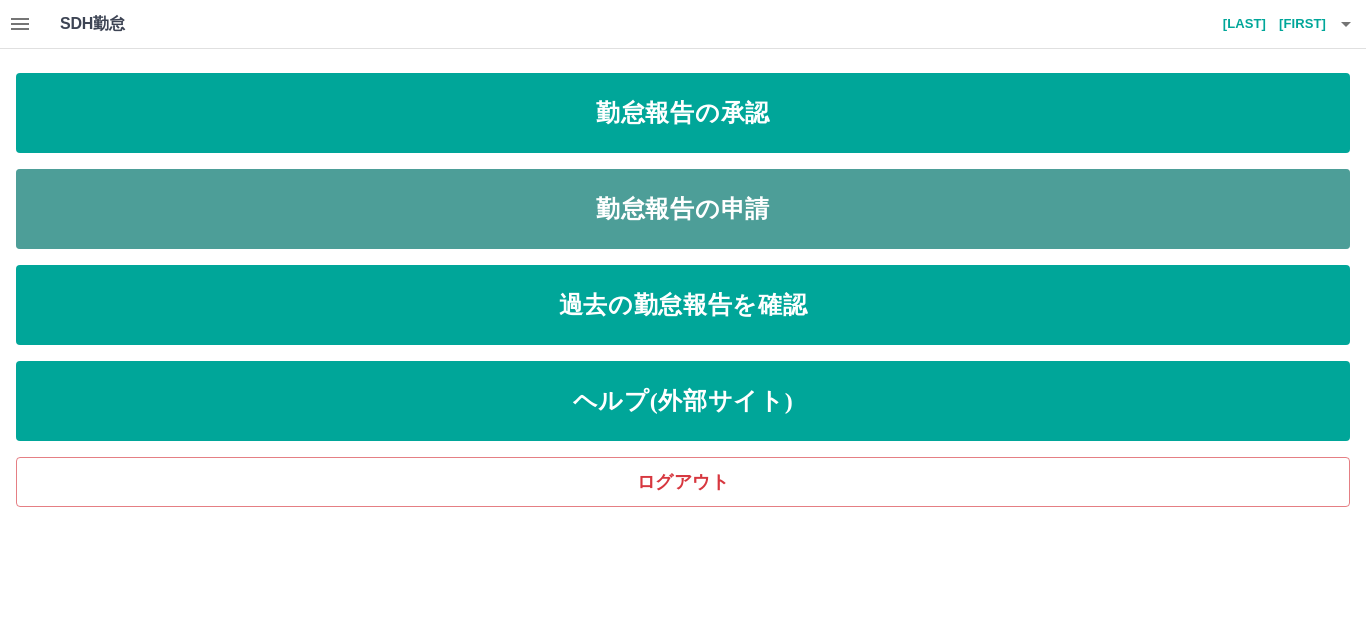 click on "勤怠報告の申請" at bounding box center [683, 209] 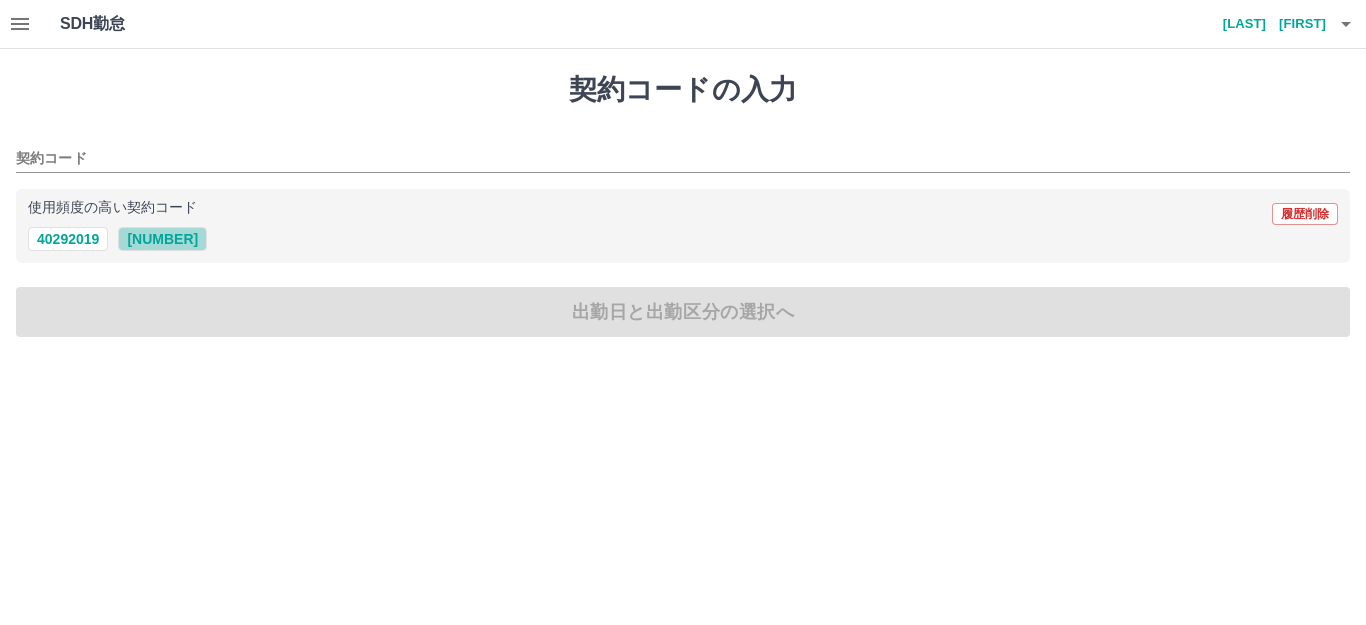 click on "[NUMBER]" at bounding box center (162, 239) 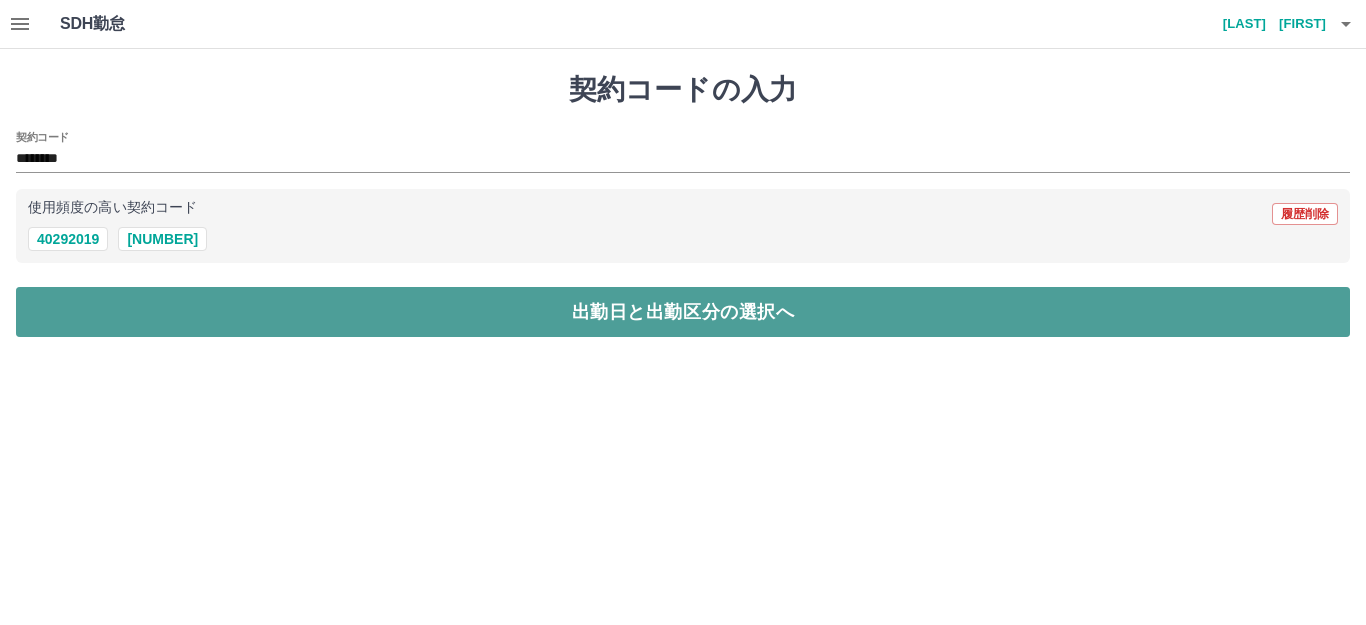 click on "出勤日と出勤区分の選択へ" at bounding box center [683, 312] 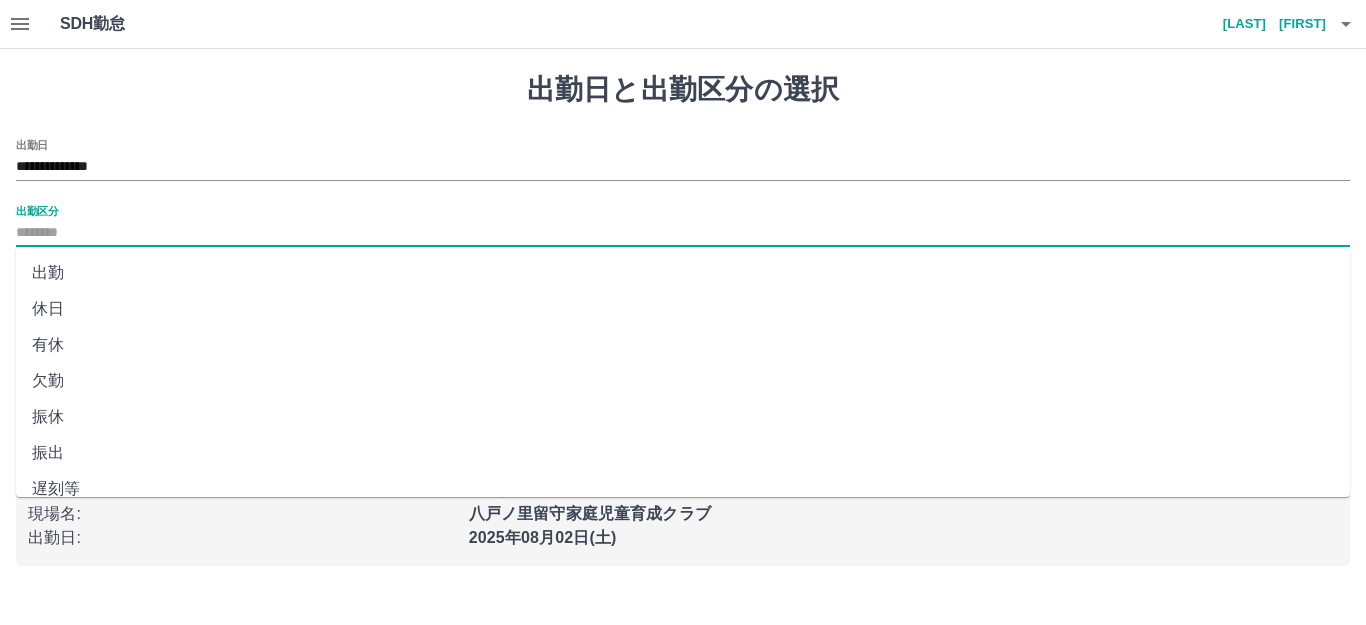click on "出勤区分" at bounding box center (683, 233) 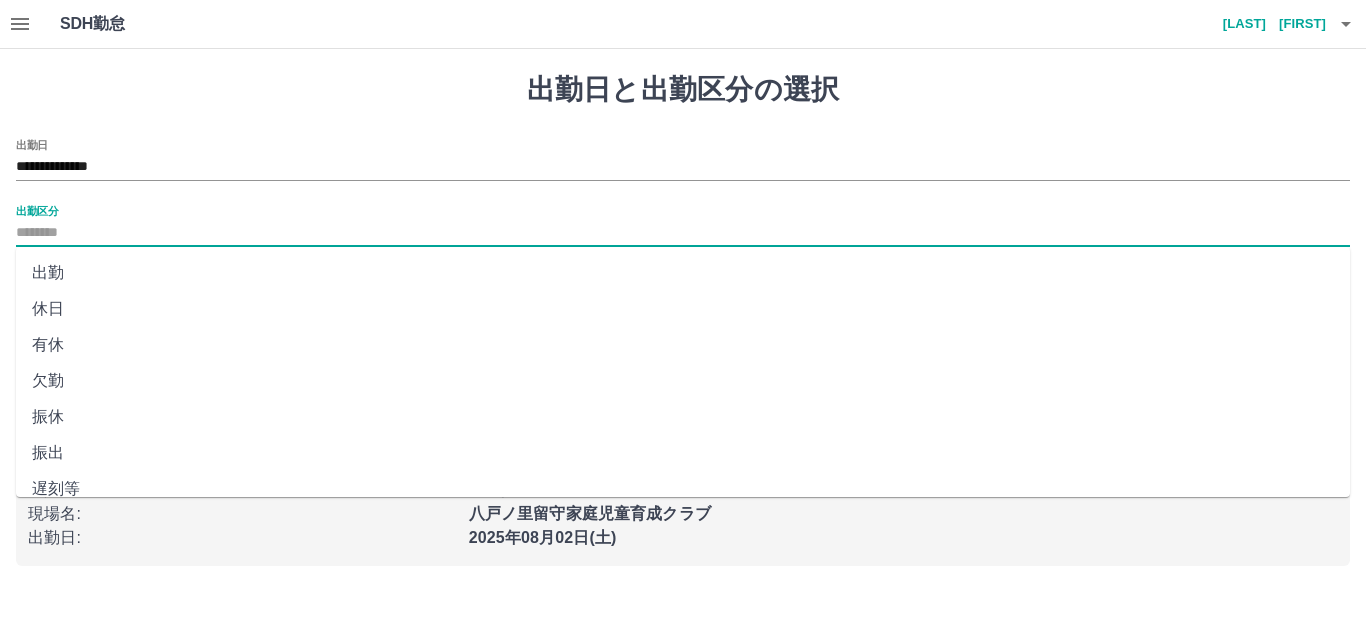 click on "出勤" at bounding box center (683, 273) 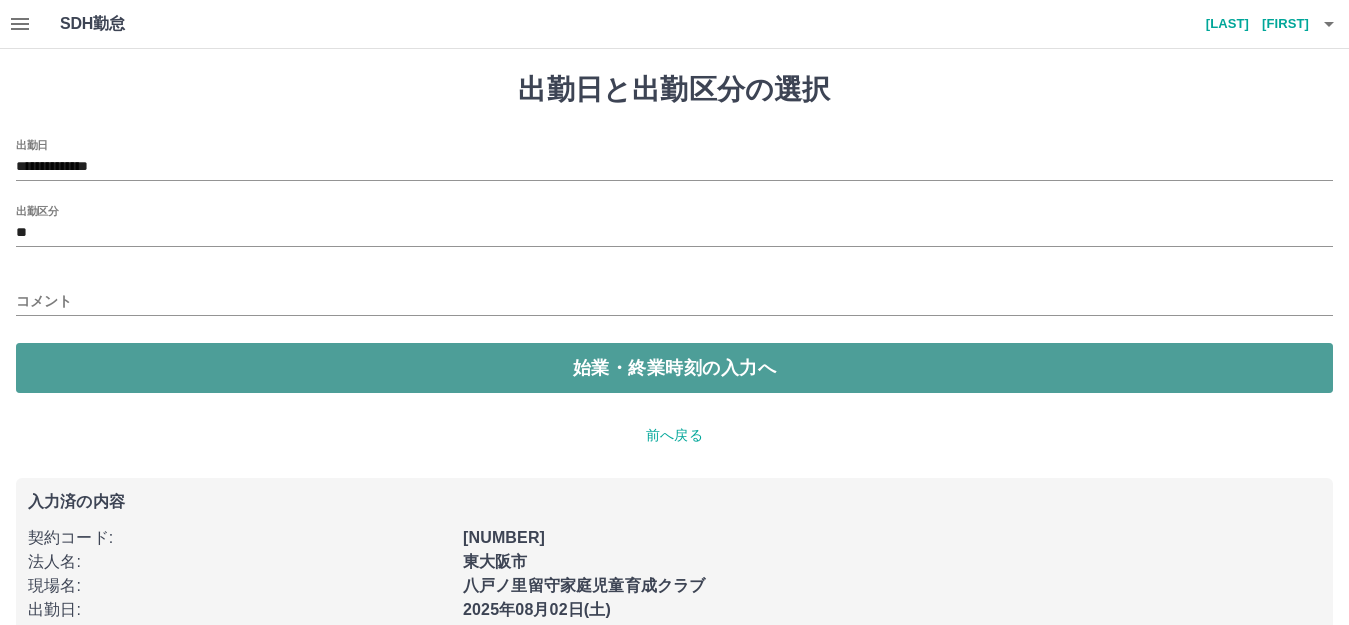 click on "始業・終業時刻の入力へ" at bounding box center (674, 368) 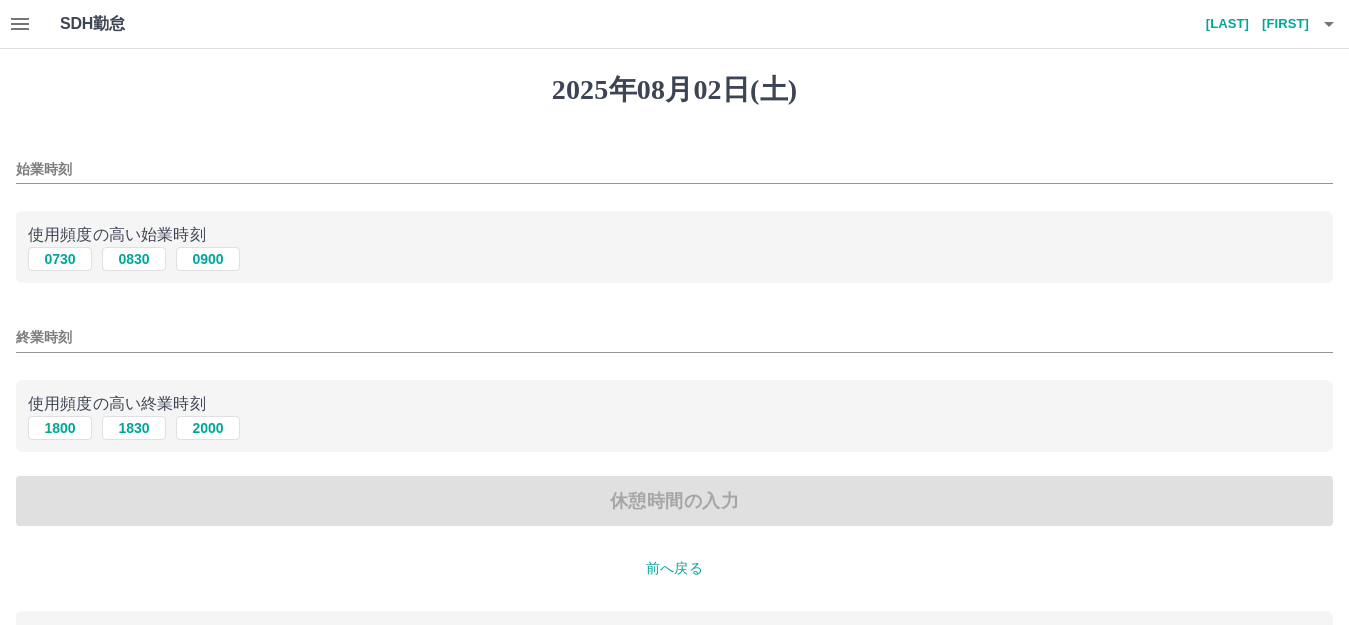 click on "始業時刻" at bounding box center (674, 169) 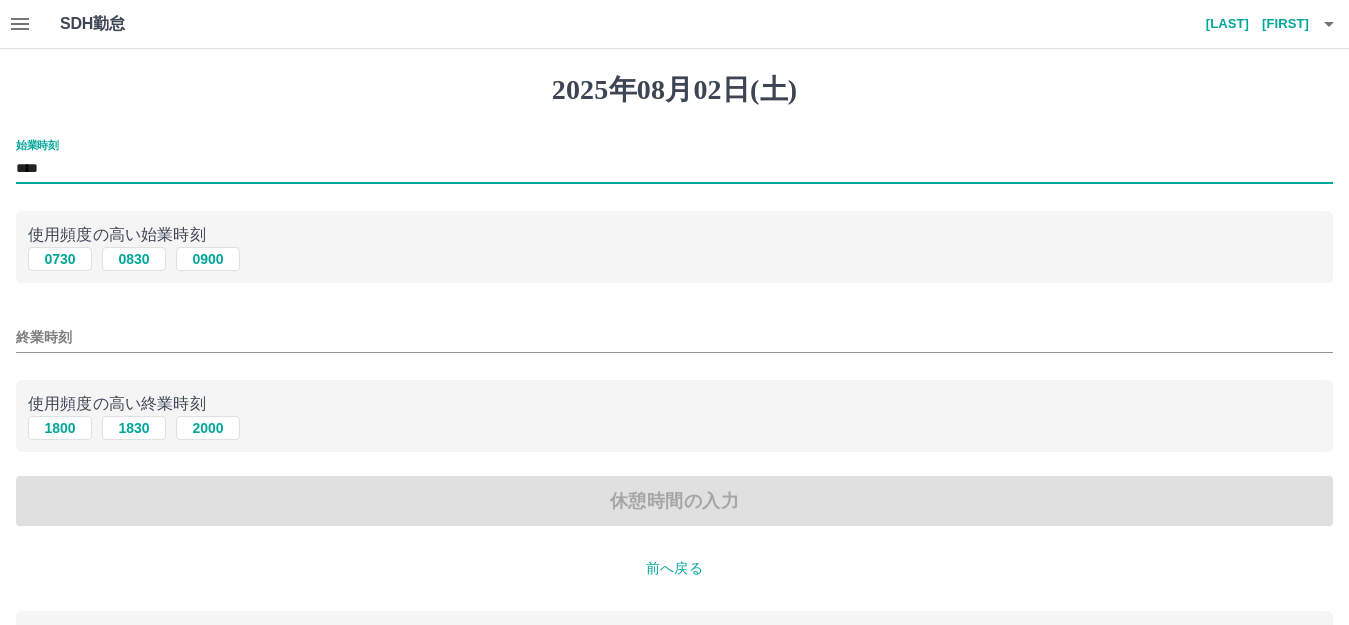 type on "****" 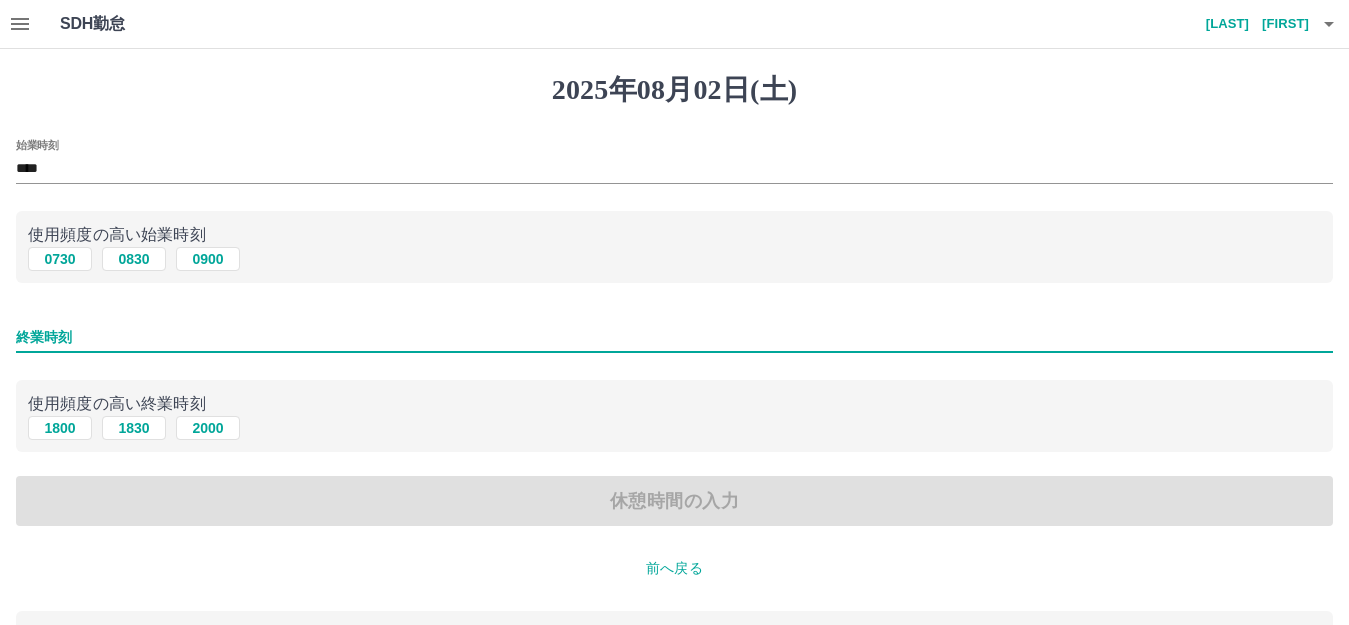 click on "終業時刻" at bounding box center (674, 337) 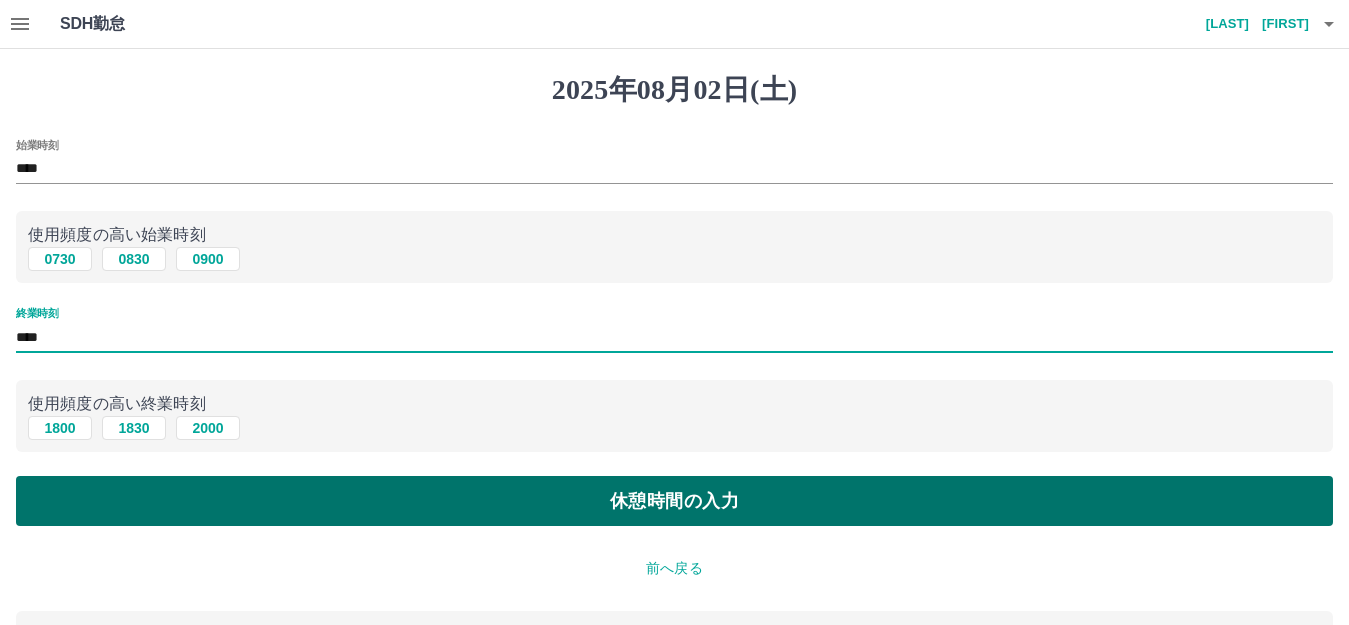 type on "****" 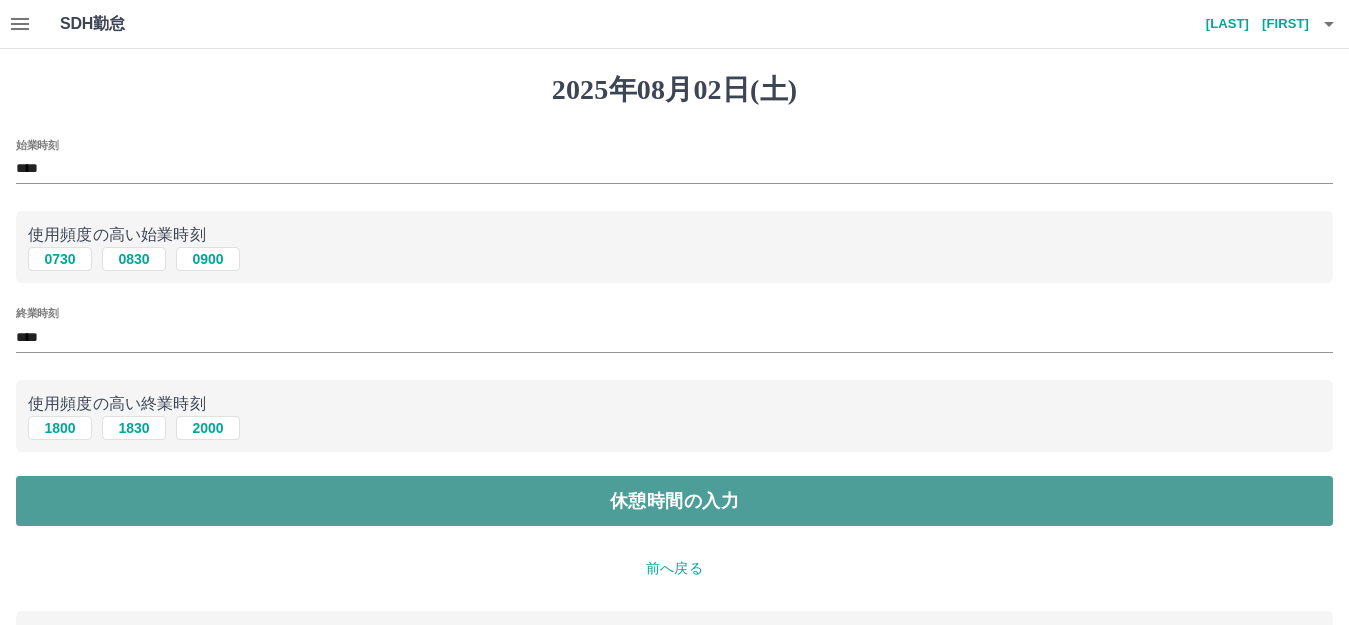 click on "休憩時間の入力" at bounding box center (674, 501) 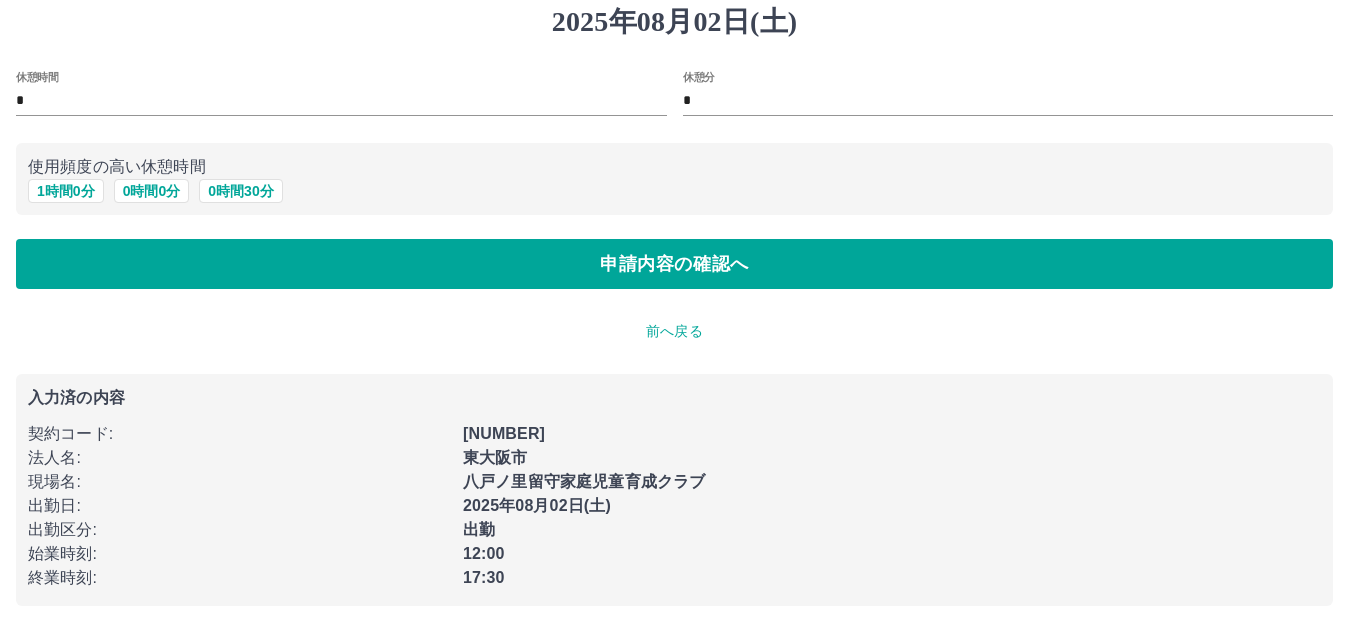 scroll, scrollTop: 74, scrollLeft: 0, axis: vertical 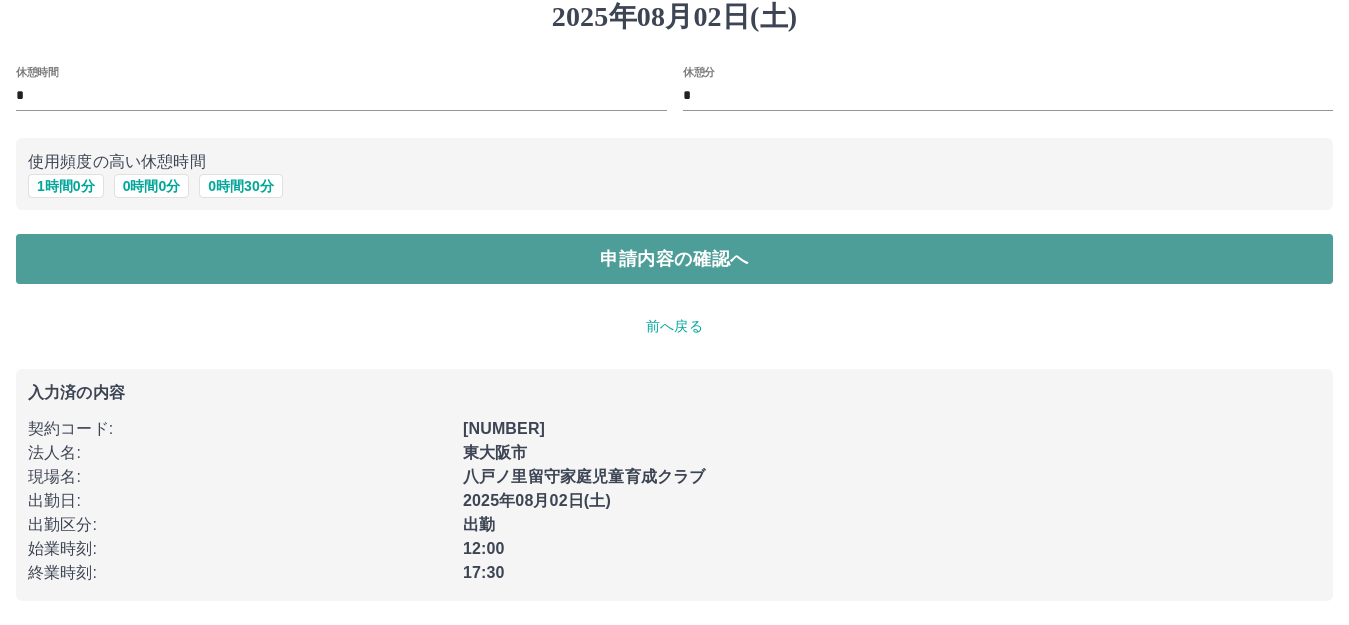 click on "申請内容の確認へ" at bounding box center [674, 259] 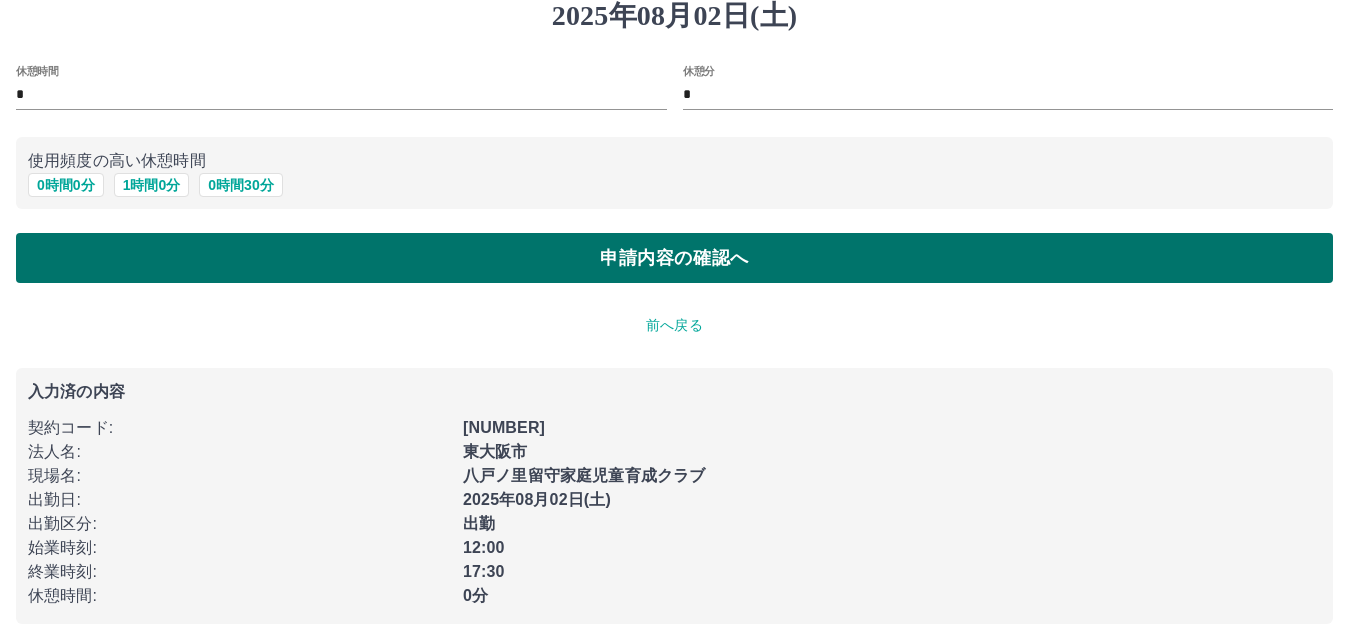 scroll, scrollTop: 0, scrollLeft: 0, axis: both 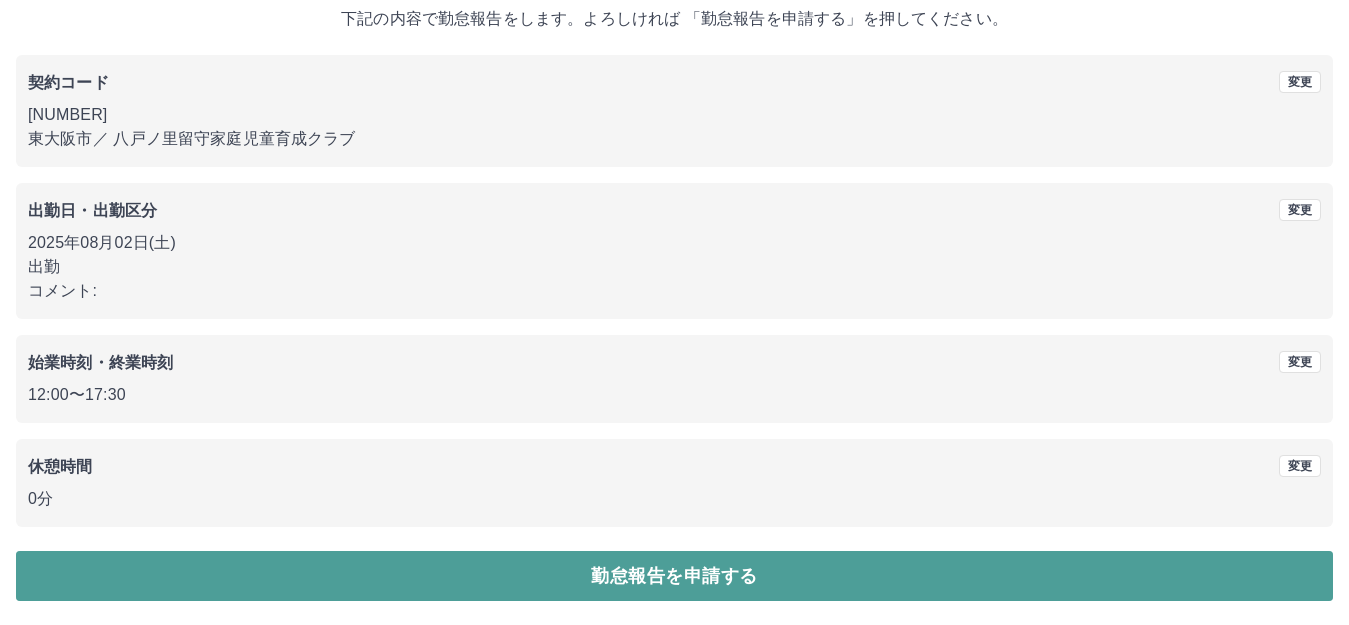 click on "勤怠報告を申請する" at bounding box center (674, 576) 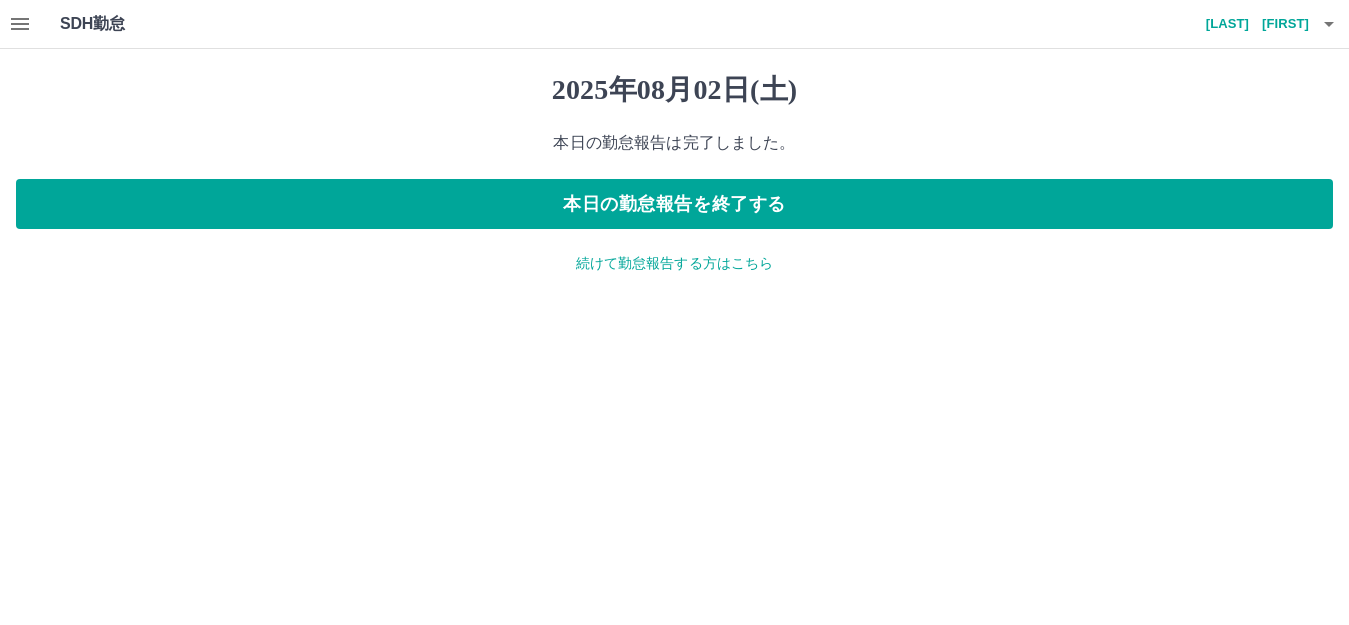 scroll, scrollTop: 0, scrollLeft: 0, axis: both 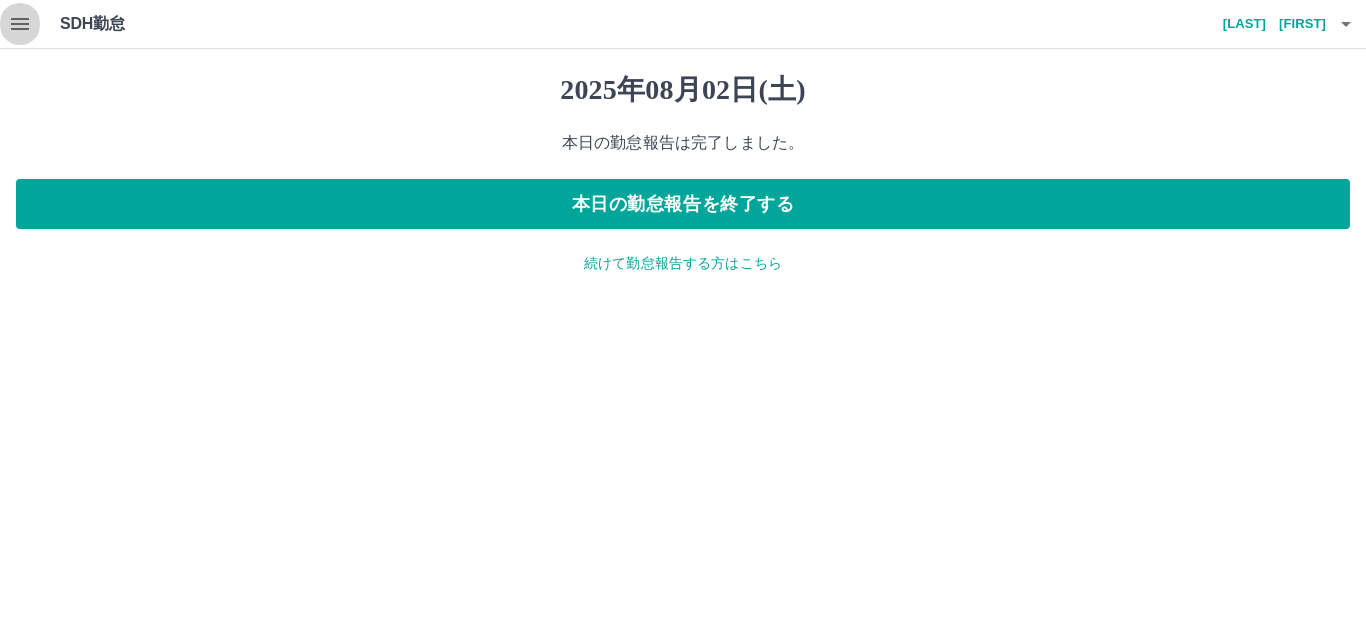 click 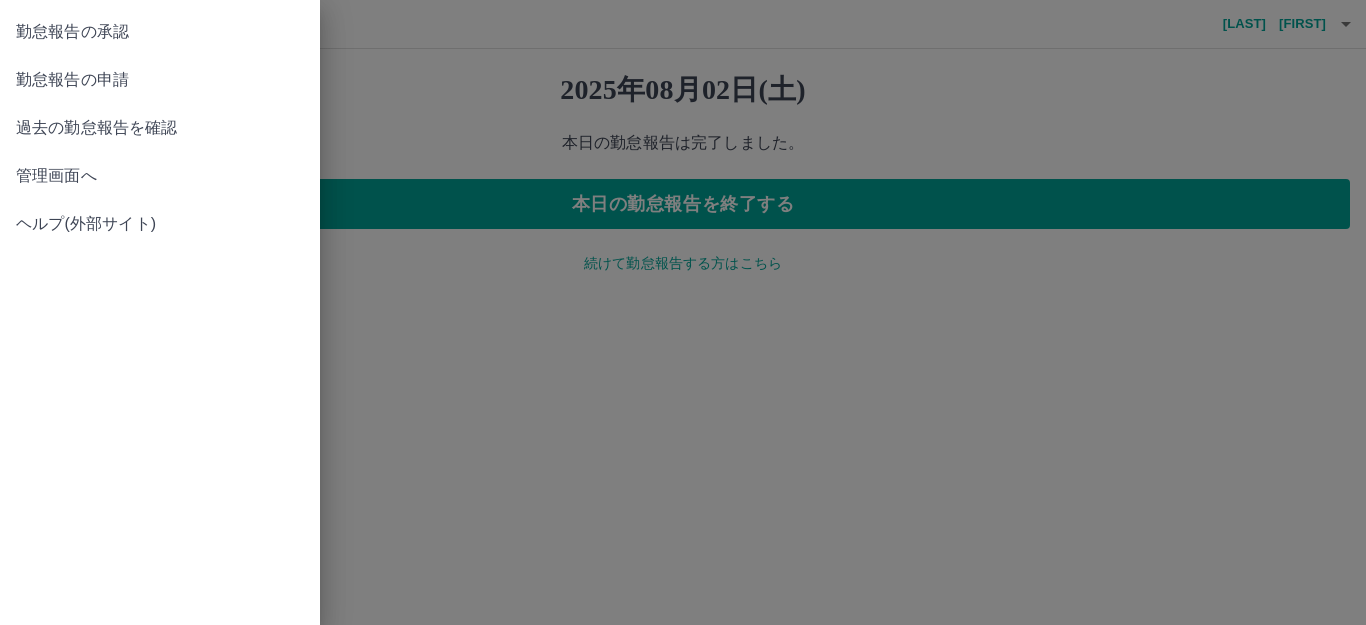 click on "勤怠報告の承認" at bounding box center (160, 32) 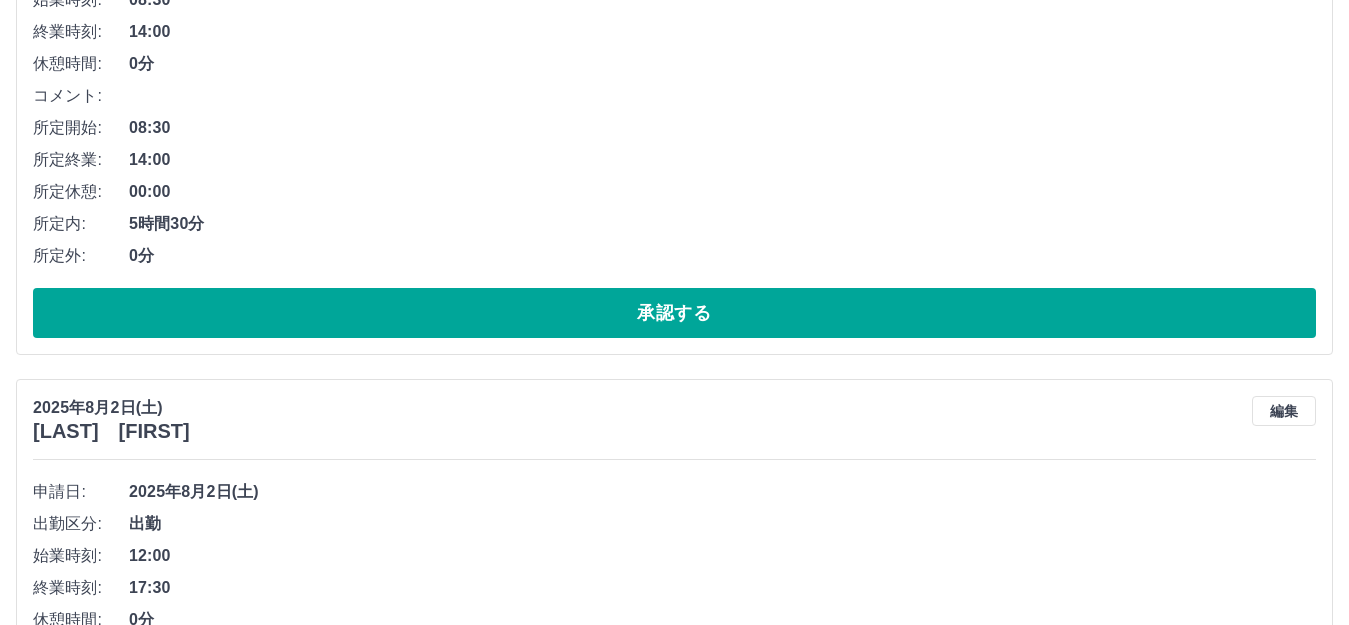 scroll, scrollTop: 450, scrollLeft: 0, axis: vertical 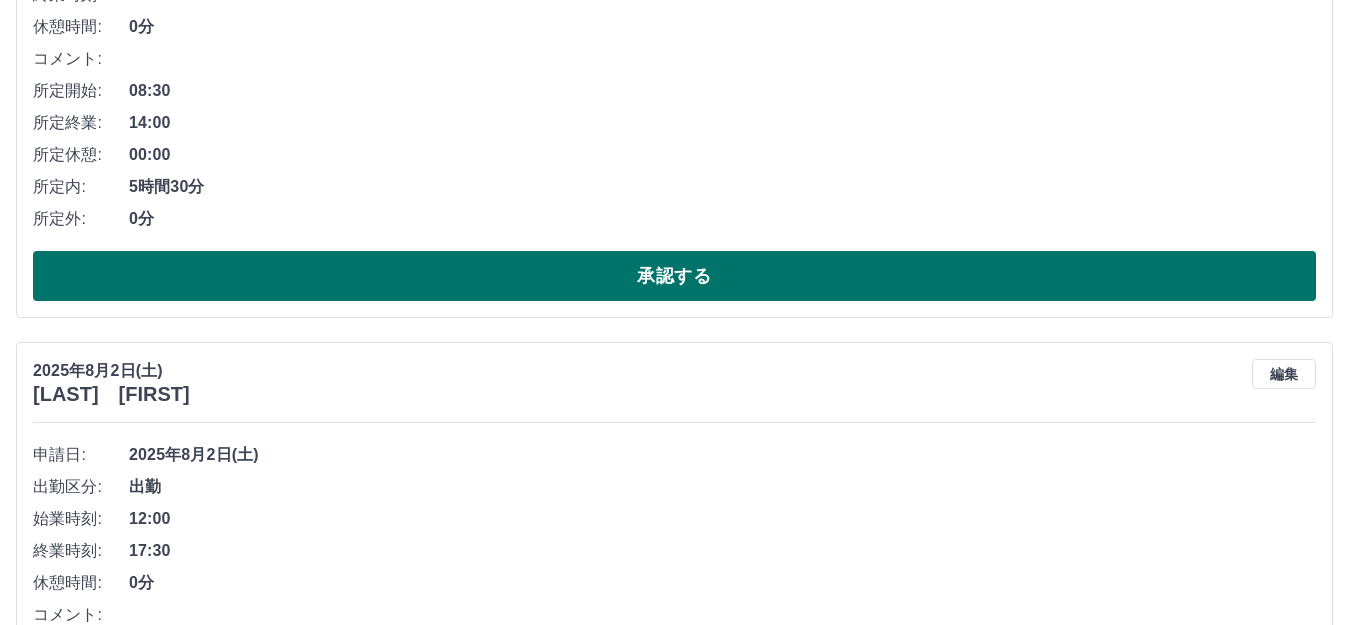 click on "承認する" at bounding box center [674, 276] 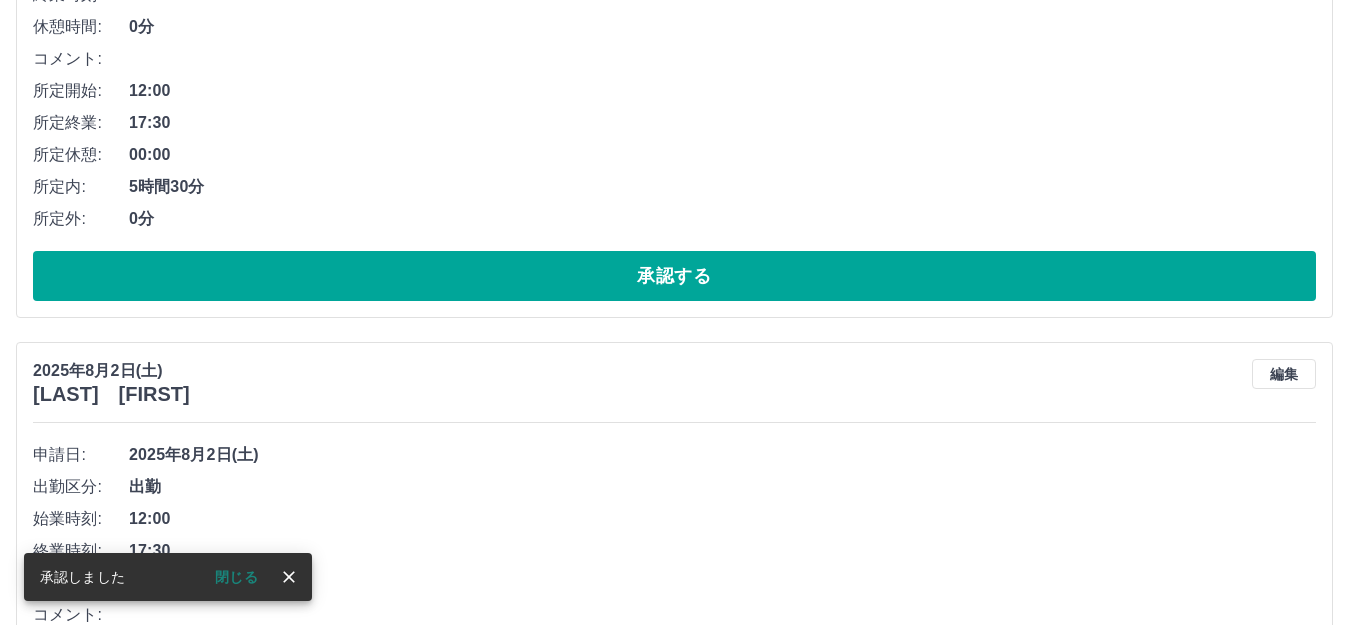 scroll, scrollTop: 0, scrollLeft: 0, axis: both 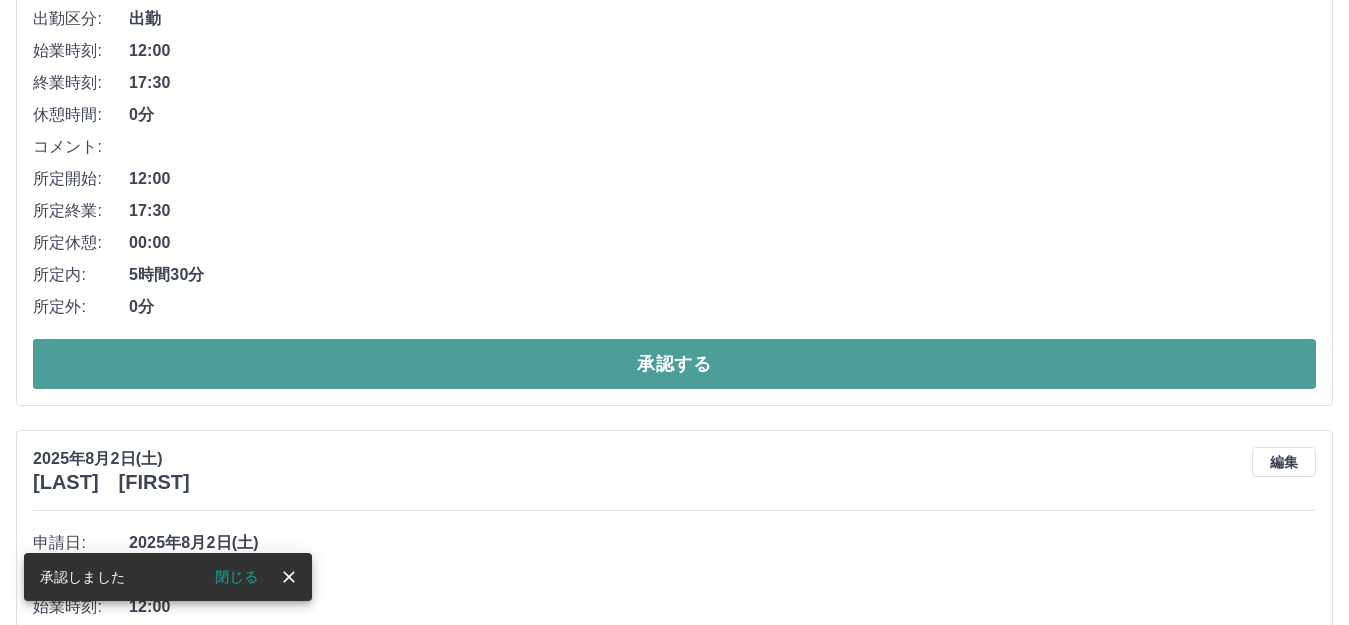 click on "承認する" at bounding box center (674, 364) 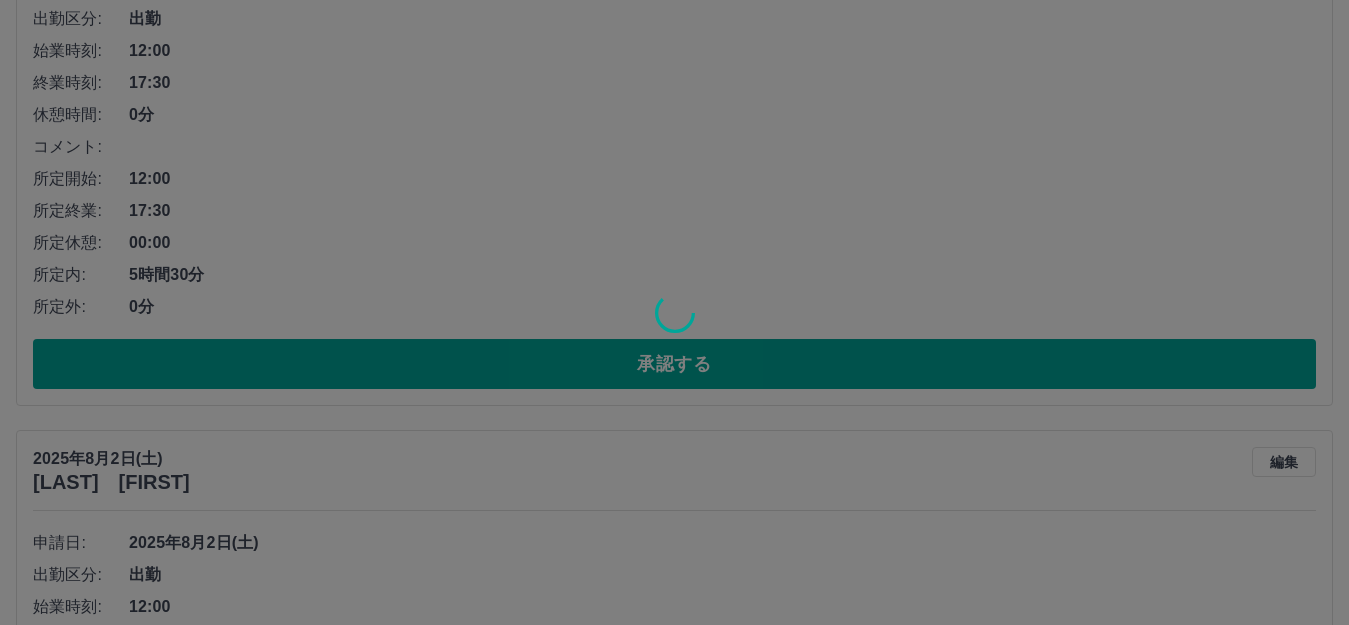 scroll, scrollTop: 0, scrollLeft: 0, axis: both 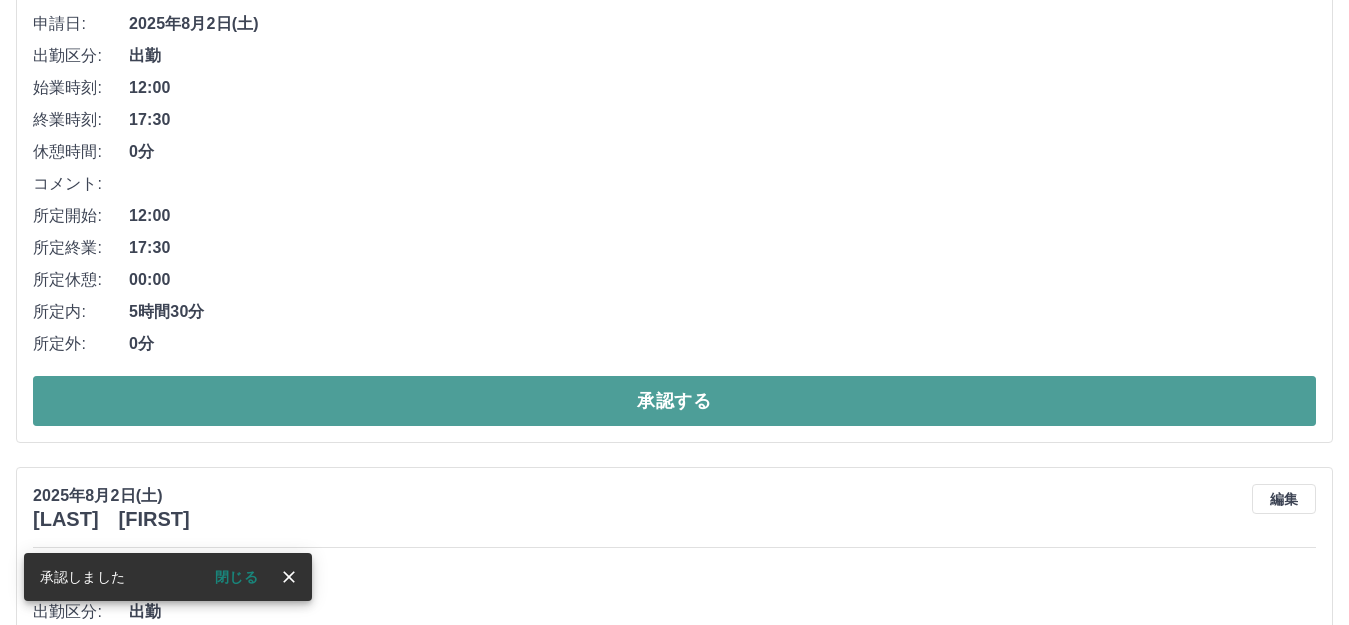 click on "承認する" at bounding box center [674, 401] 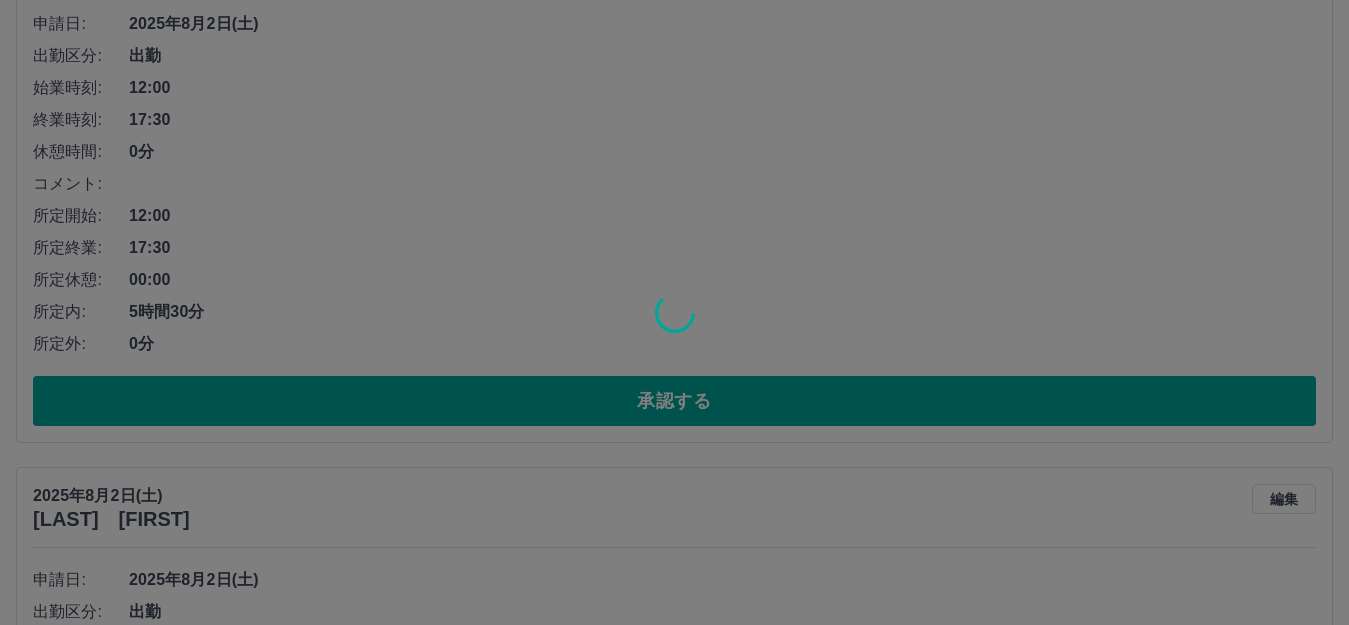 scroll, scrollTop: 0, scrollLeft: 0, axis: both 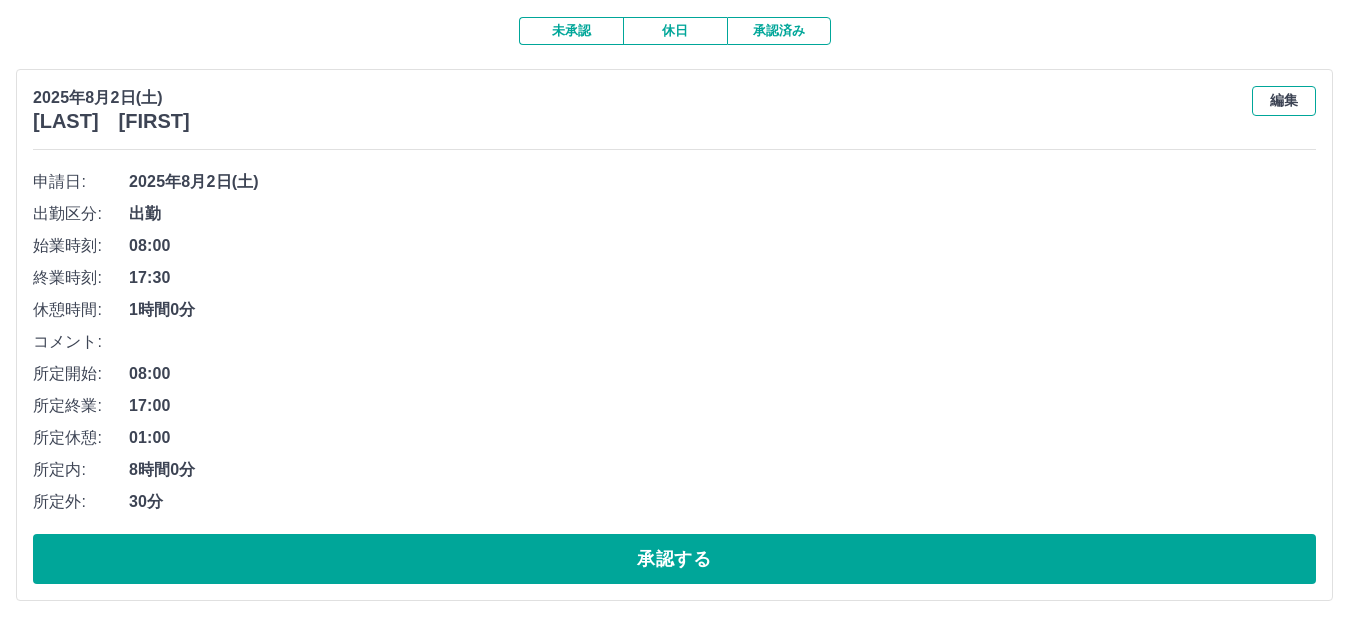 click on "編集" at bounding box center [1284, 101] 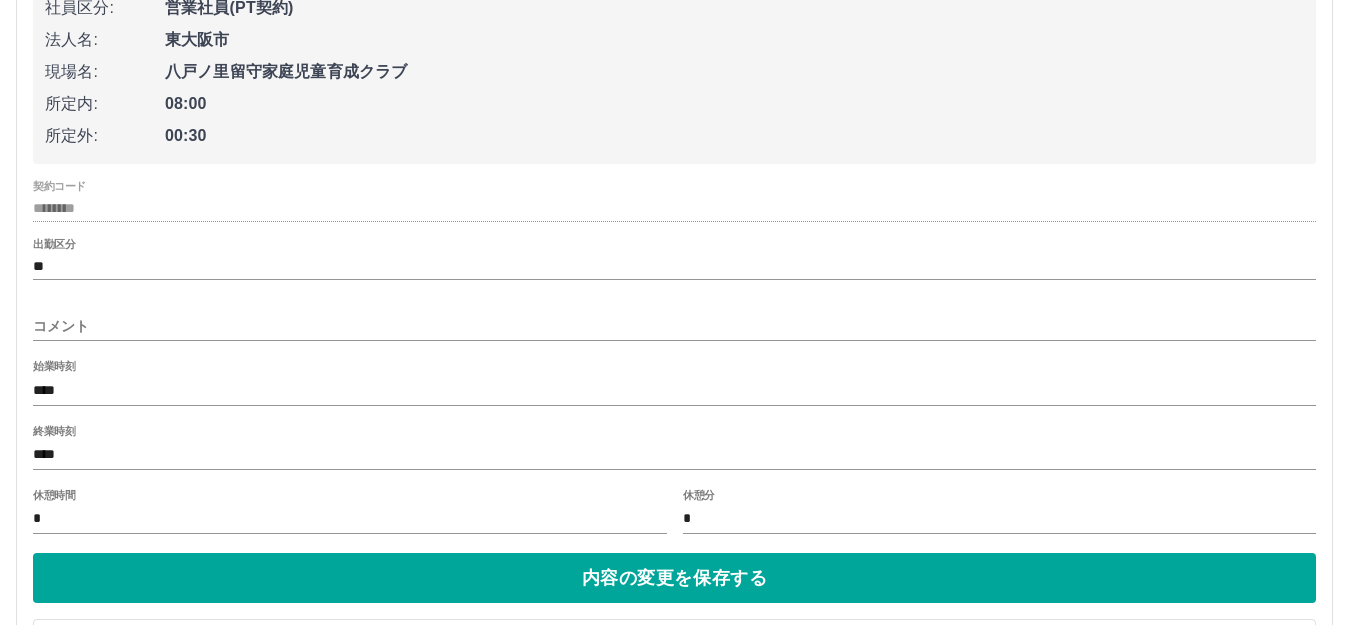 scroll, scrollTop: 396, scrollLeft: 0, axis: vertical 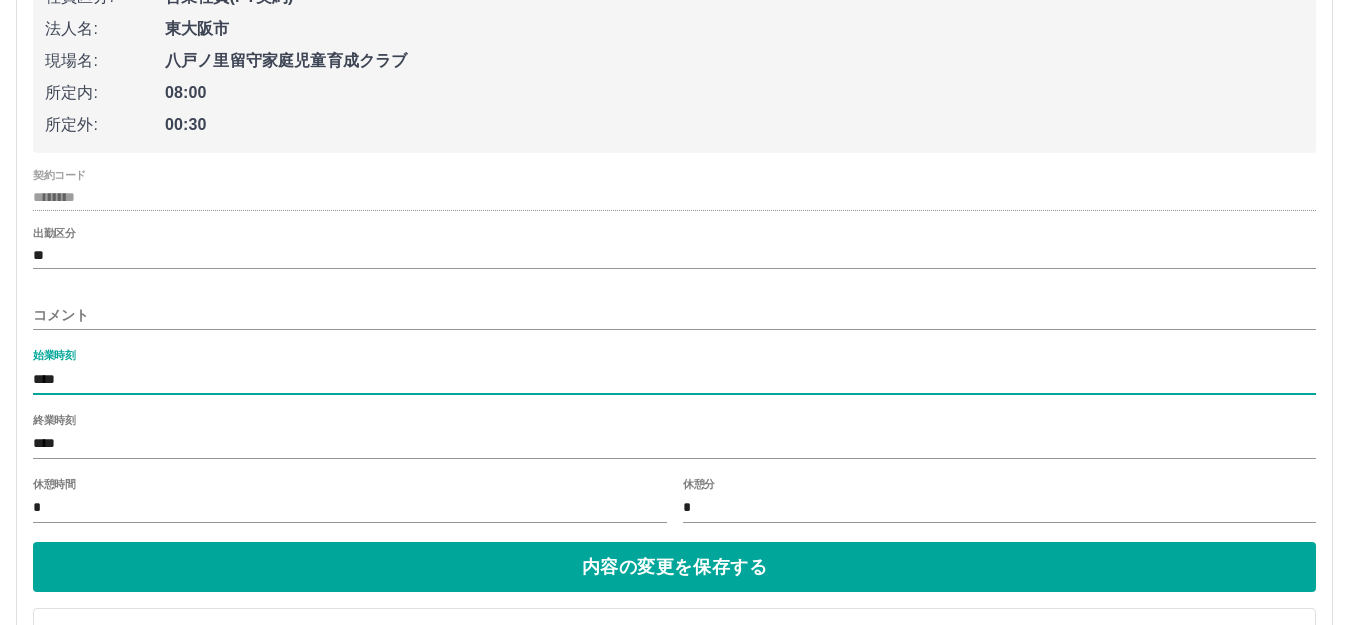 click on "****" at bounding box center (674, 379) 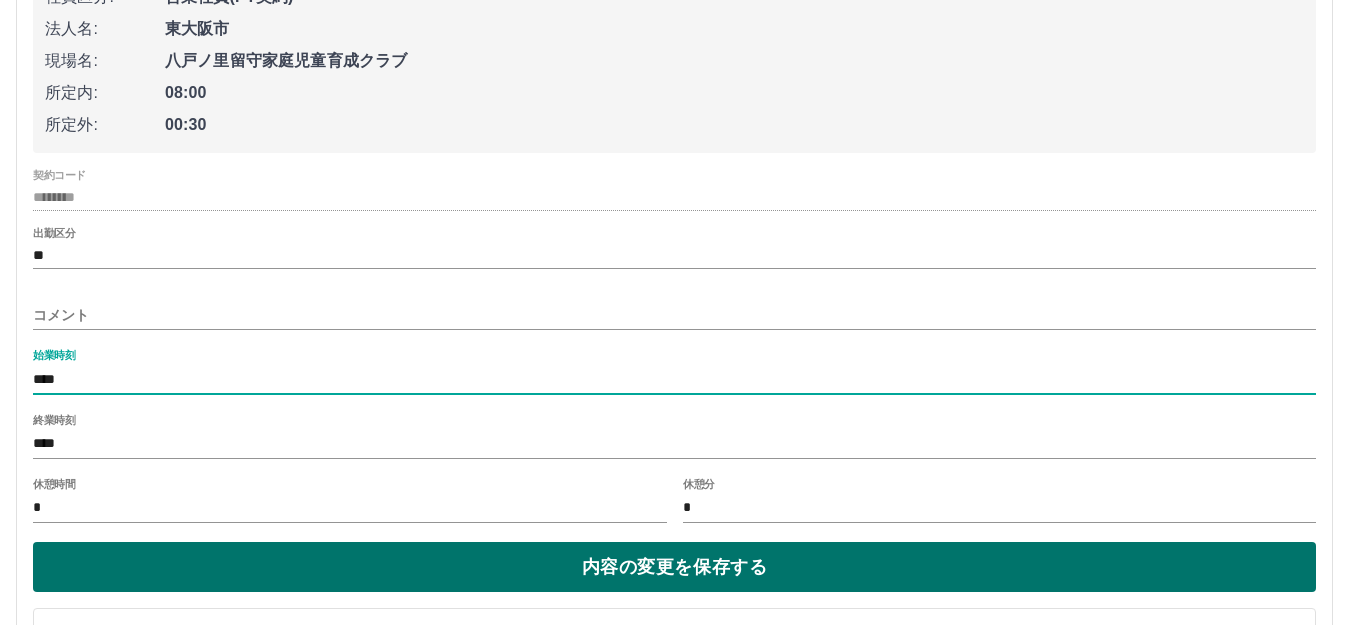 type on "****" 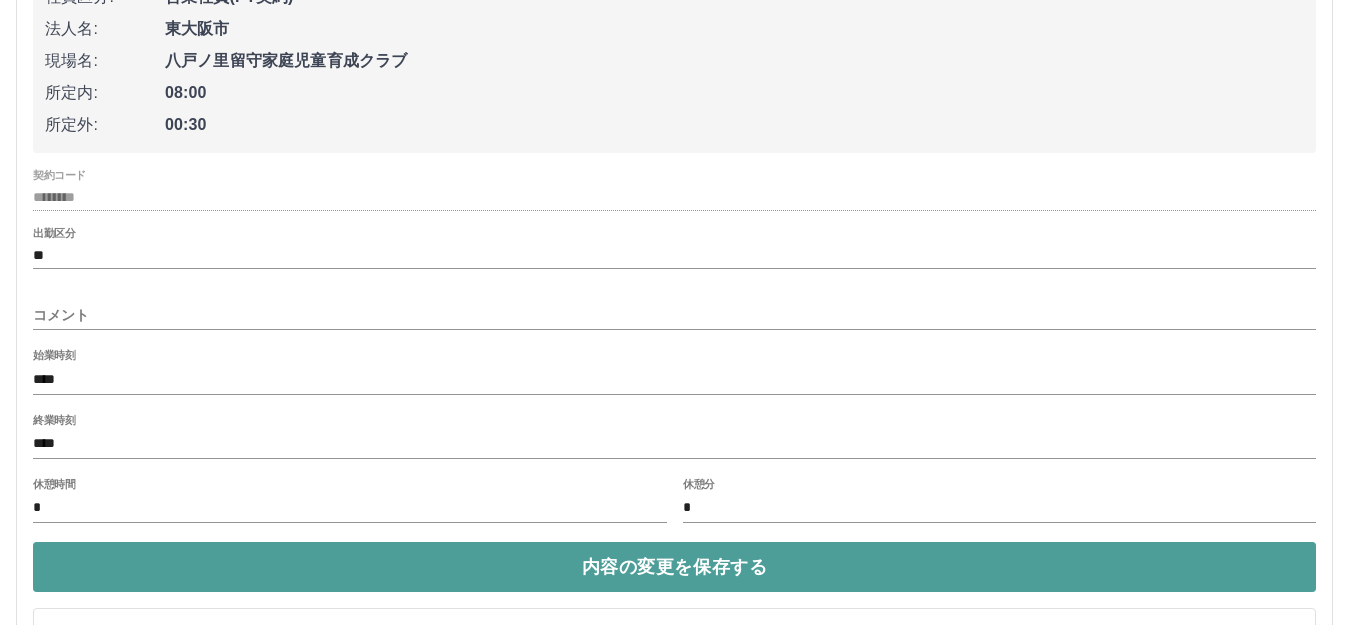 click on "内容の変更を保存する" at bounding box center [674, 567] 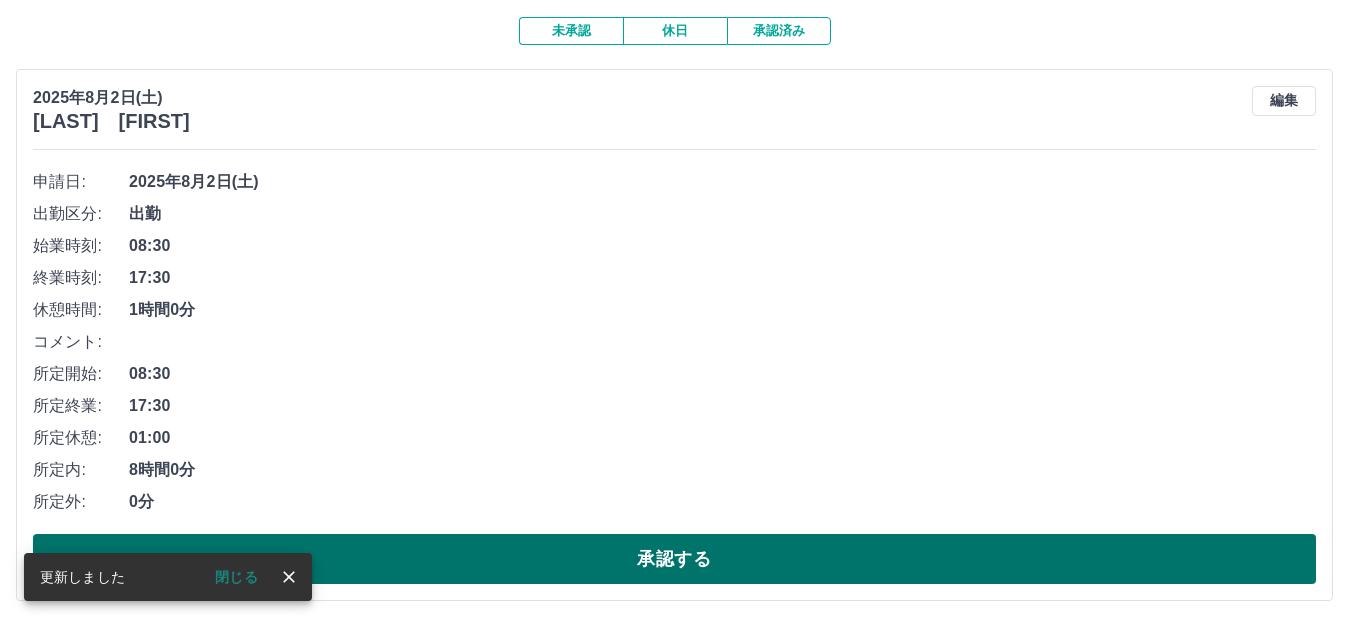 click on "承認する" at bounding box center (674, 559) 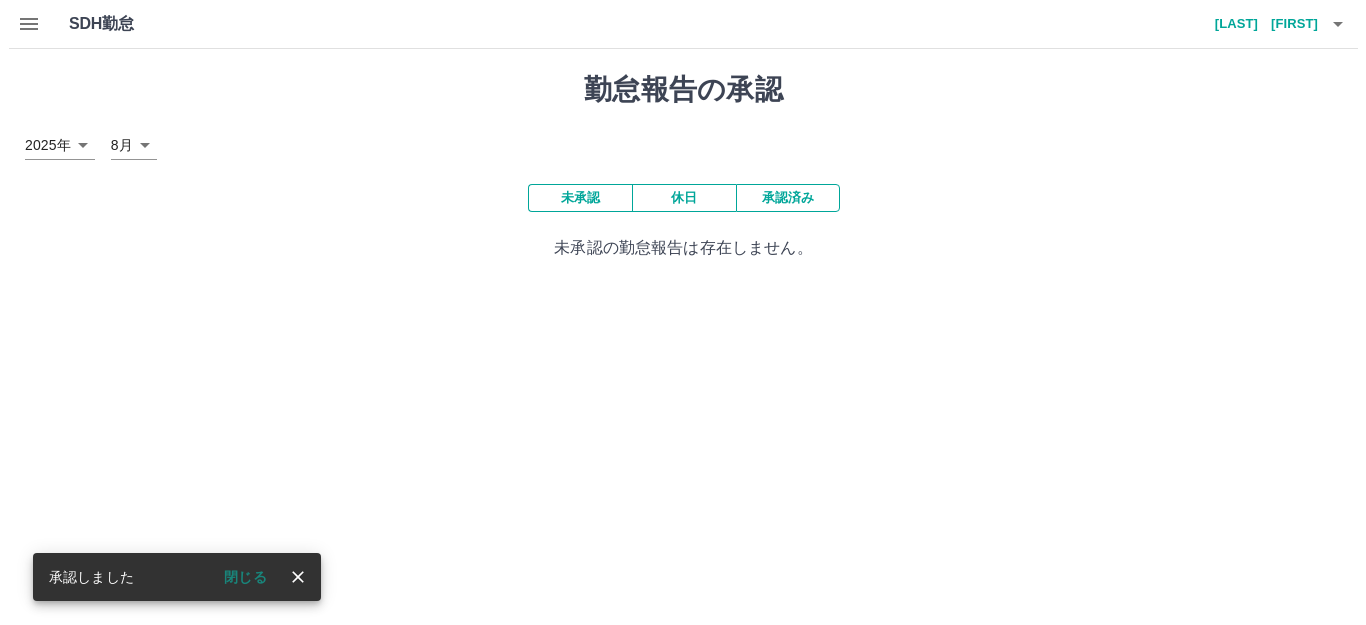scroll, scrollTop: 0, scrollLeft: 0, axis: both 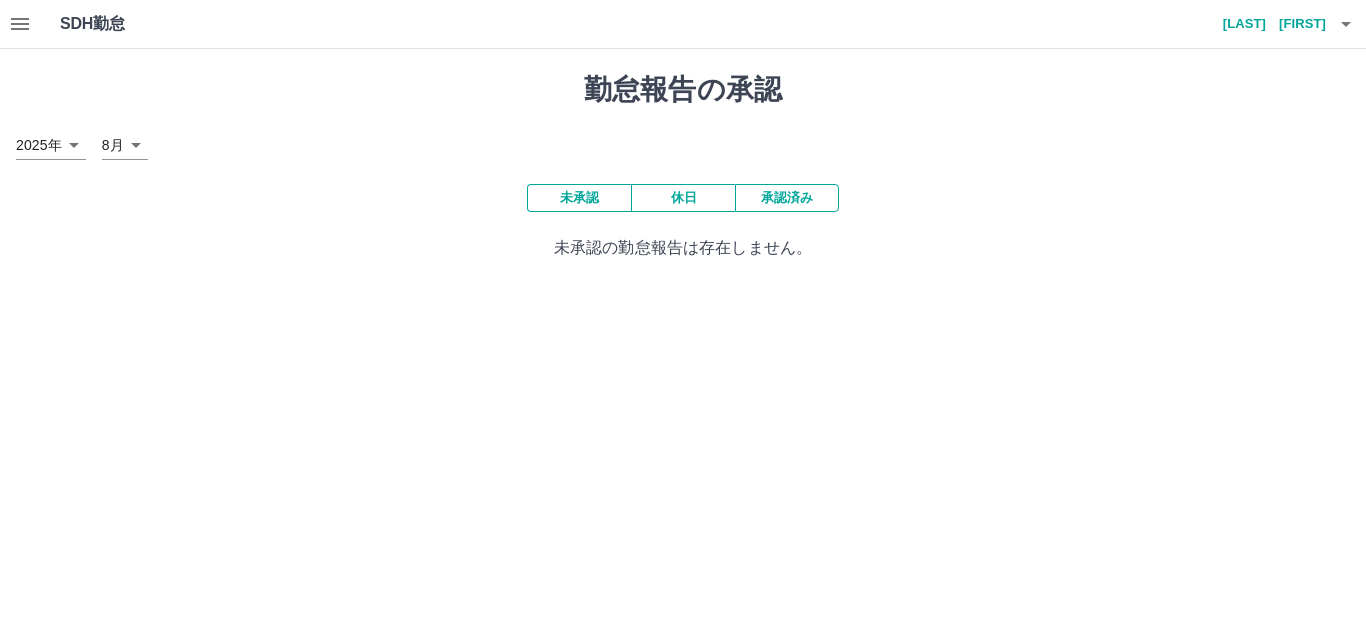 click on "[LAST]　[FIRST]" at bounding box center (1266, 24) 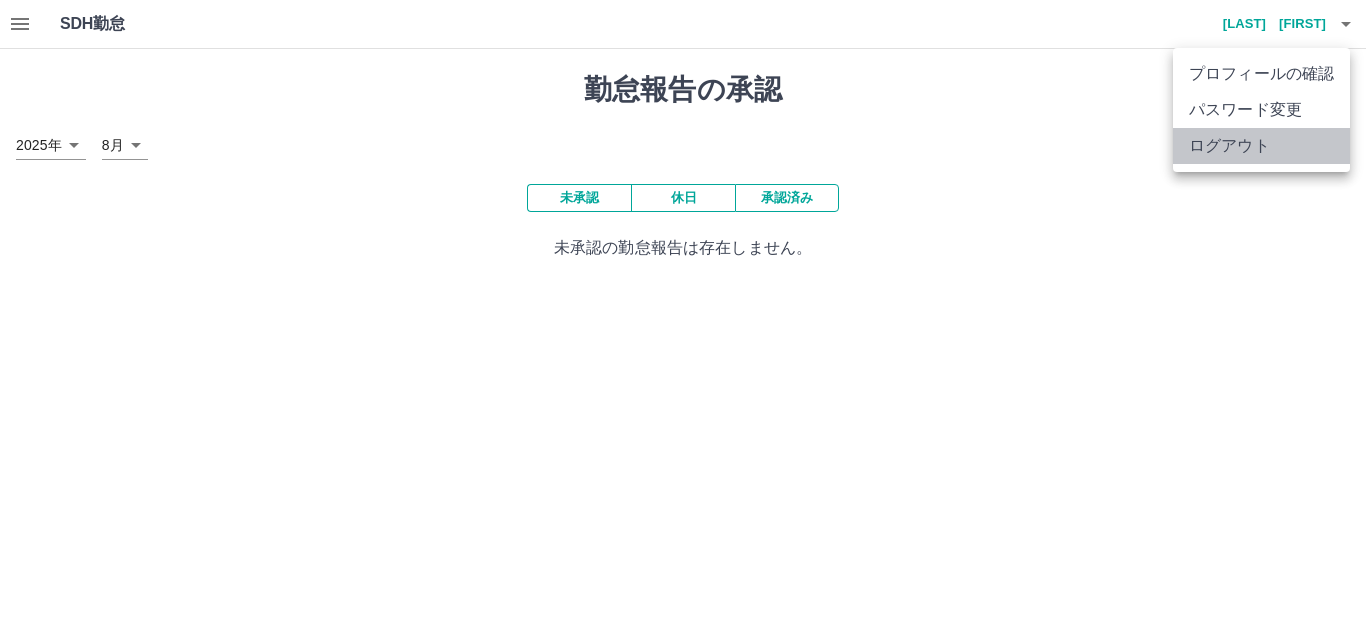 click on "ログアウト" at bounding box center (1261, 146) 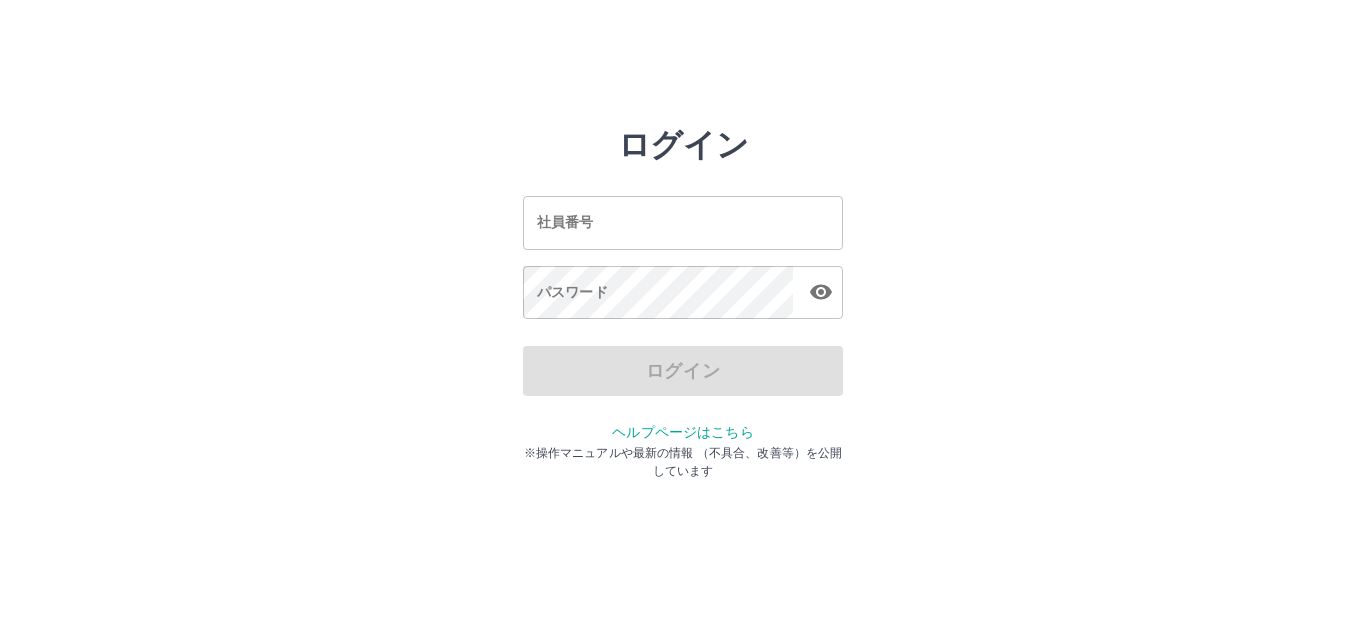 scroll, scrollTop: 0, scrollLeft: 0, axis: both 